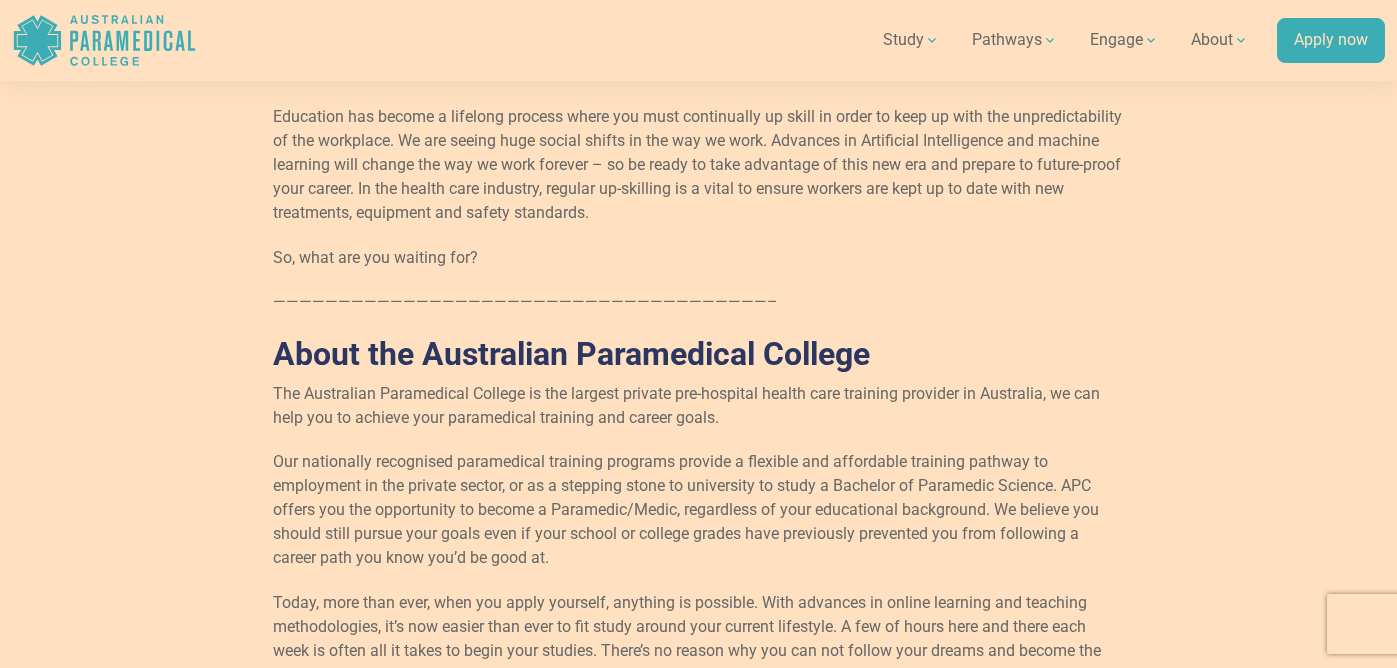 scroll, scrollTop: 2278, scrollLeft: 0, axis: vertical 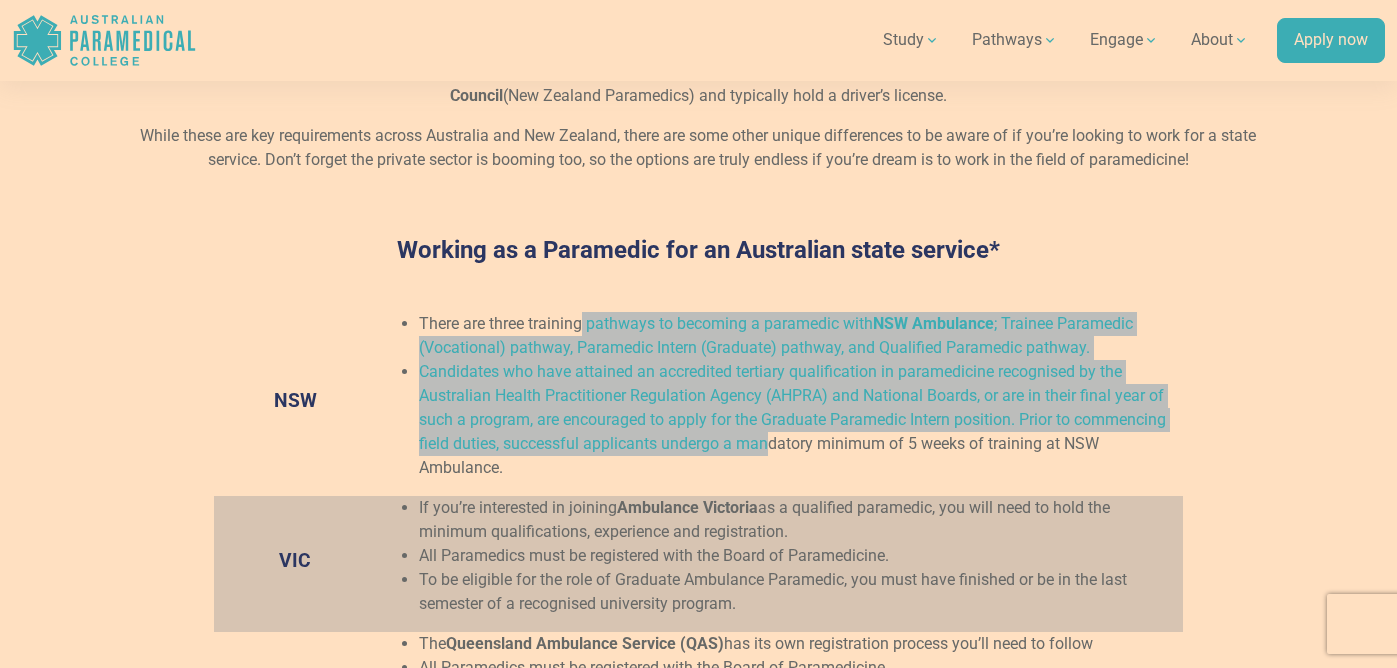 drag, startPoint x: 585, startPoint y: 318, endPoint x: 783, endPoint y: 451, distance: 238.52254 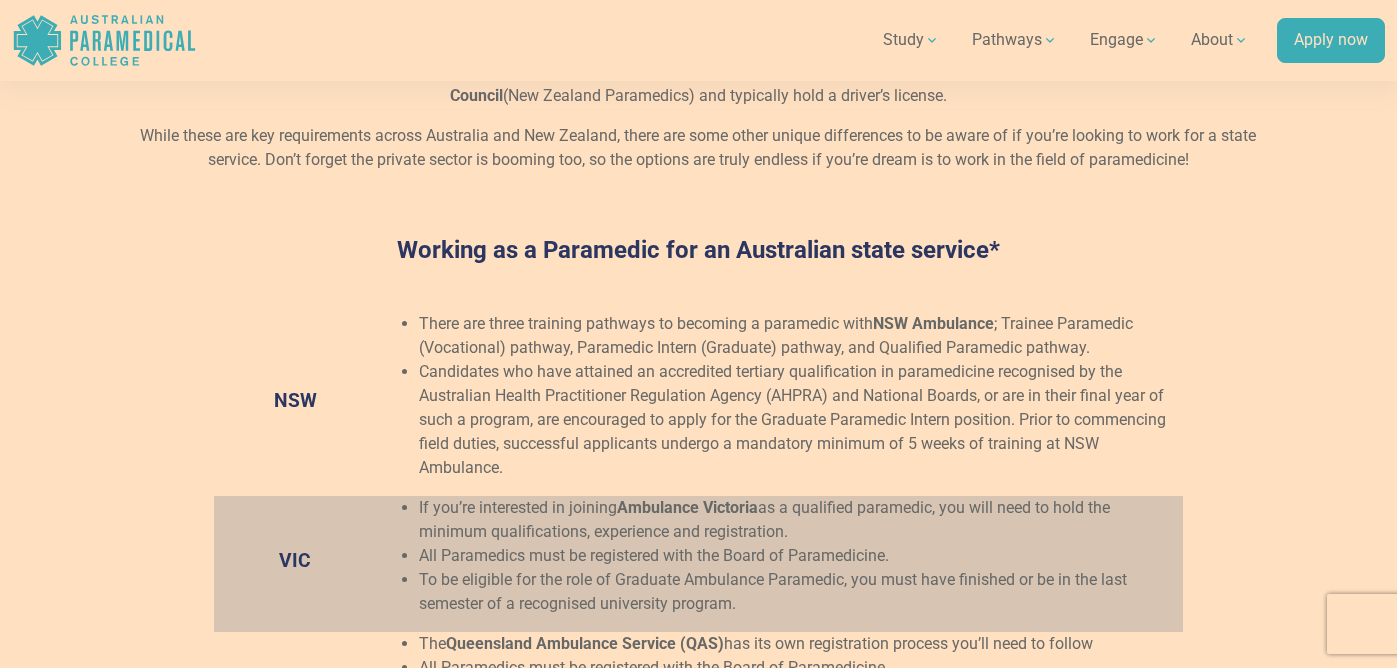 click on "There are three training pathways to becoming a paramedic with  [STATE] Ambulance ; Trainee Paramedic (Vocational) pathway, Paramedic Intern (Graduate) pathway, and Qualified Paramedic pathway." at bounding box center (796, 336) 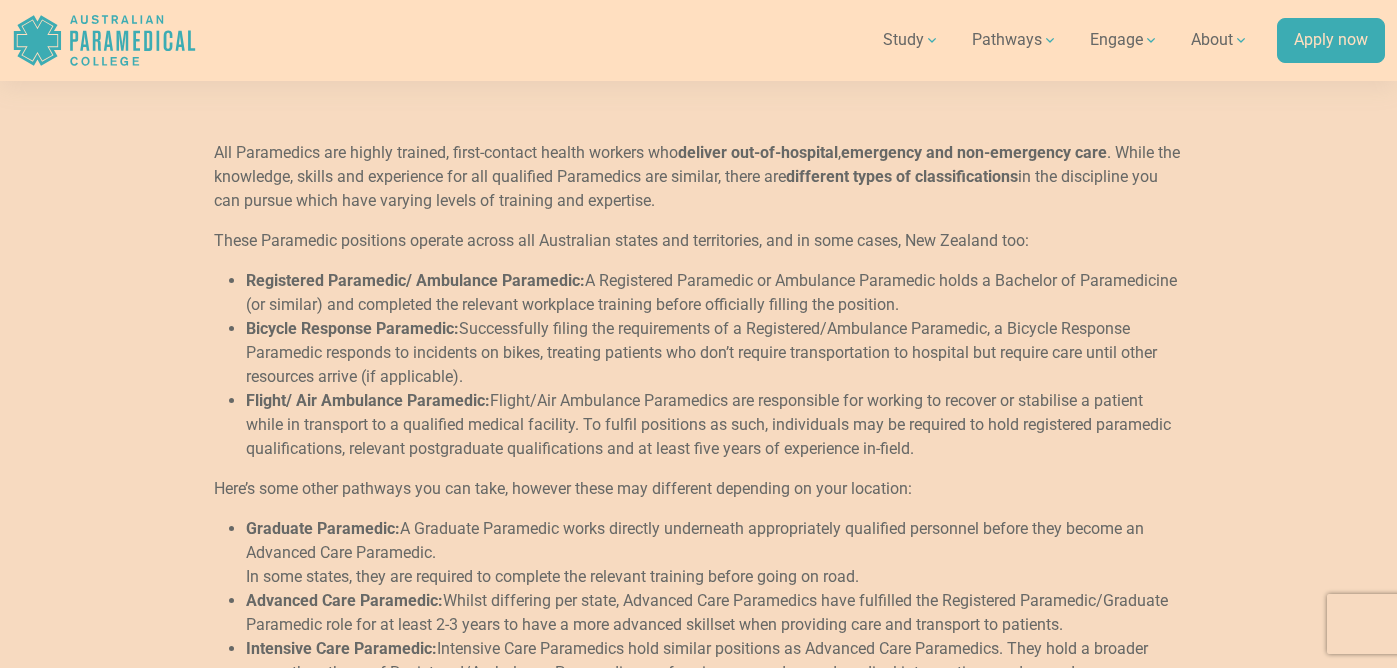 scroll, scrollTop: 4715, scrollLeft: 0, axis: vertical 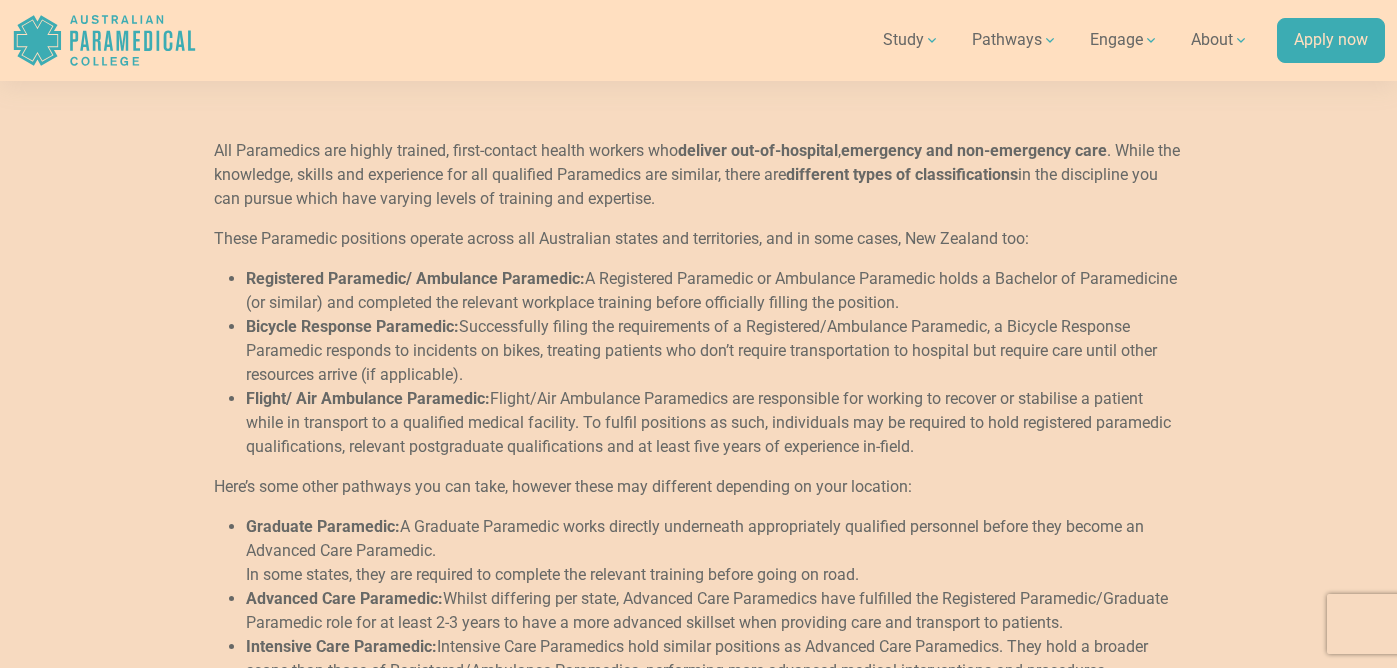 drag, startPoint x: 735, startPoint y: 375, endPoint x: 836, endPoint y: 535, distance: 189.21152 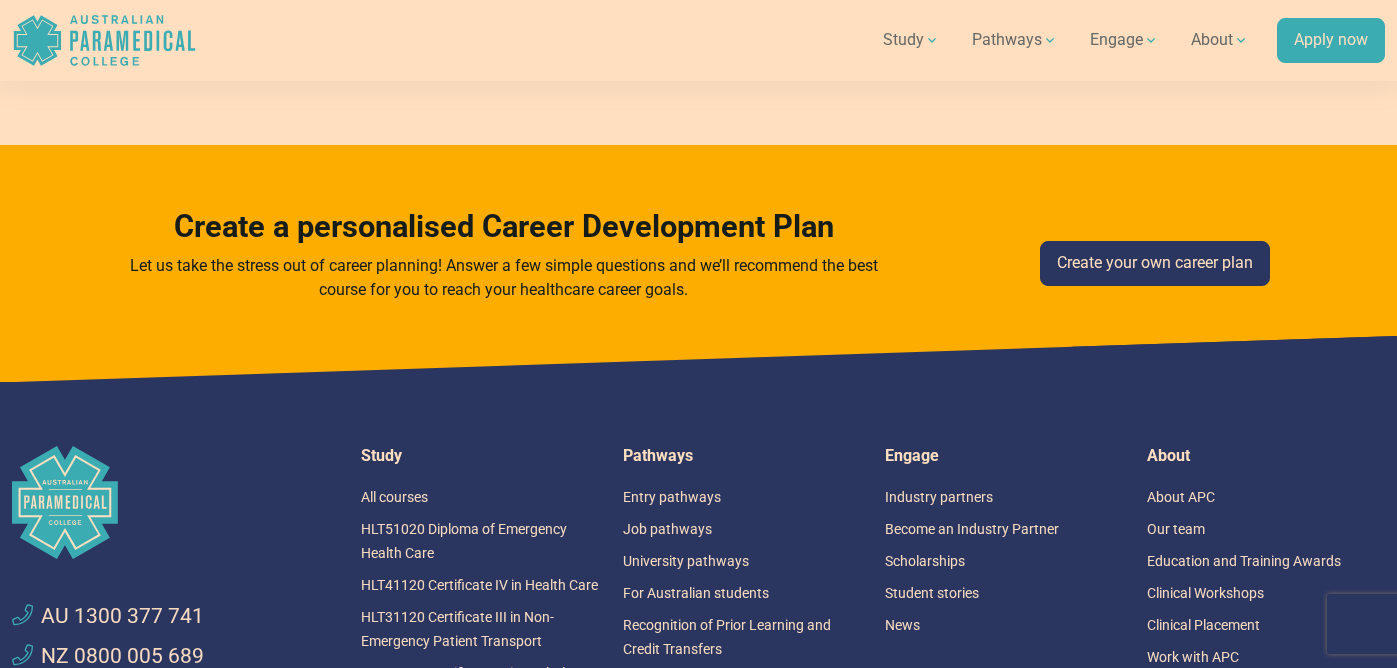 scroll, scrollTop: 6358, scrollLeft: 0, axis: vertical 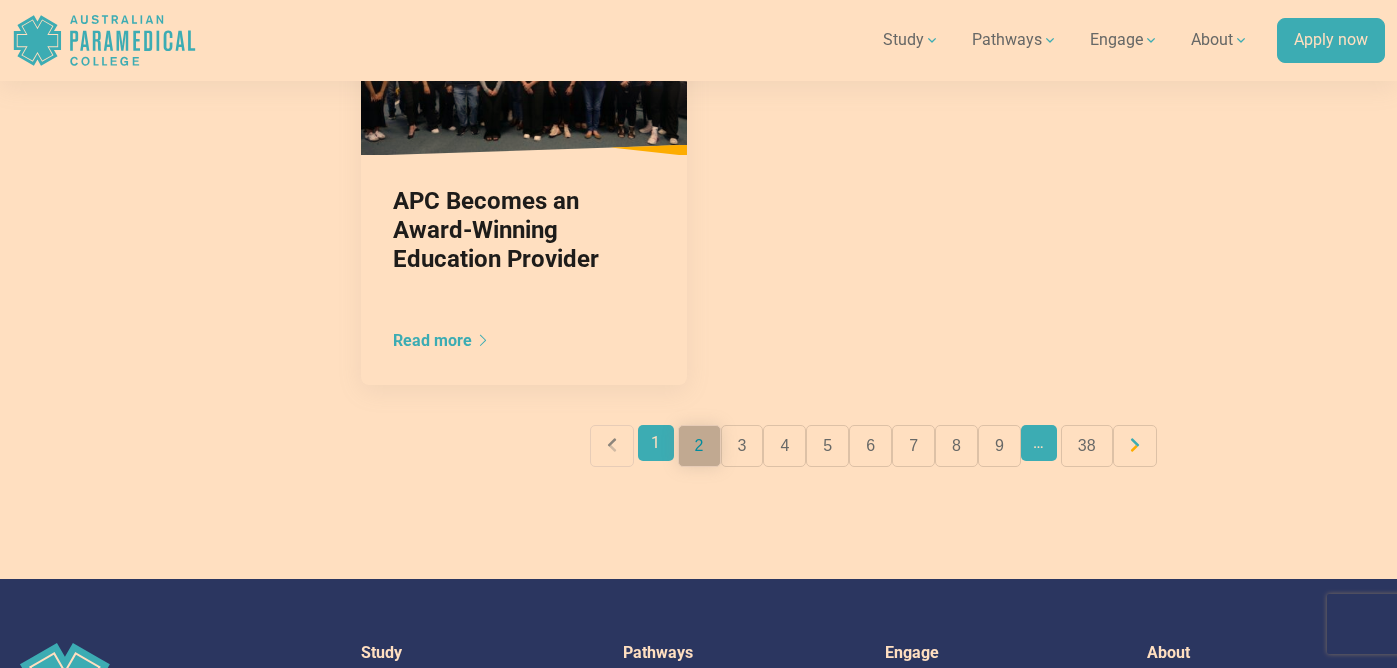 click on "2" at bounding box center [699, 446] 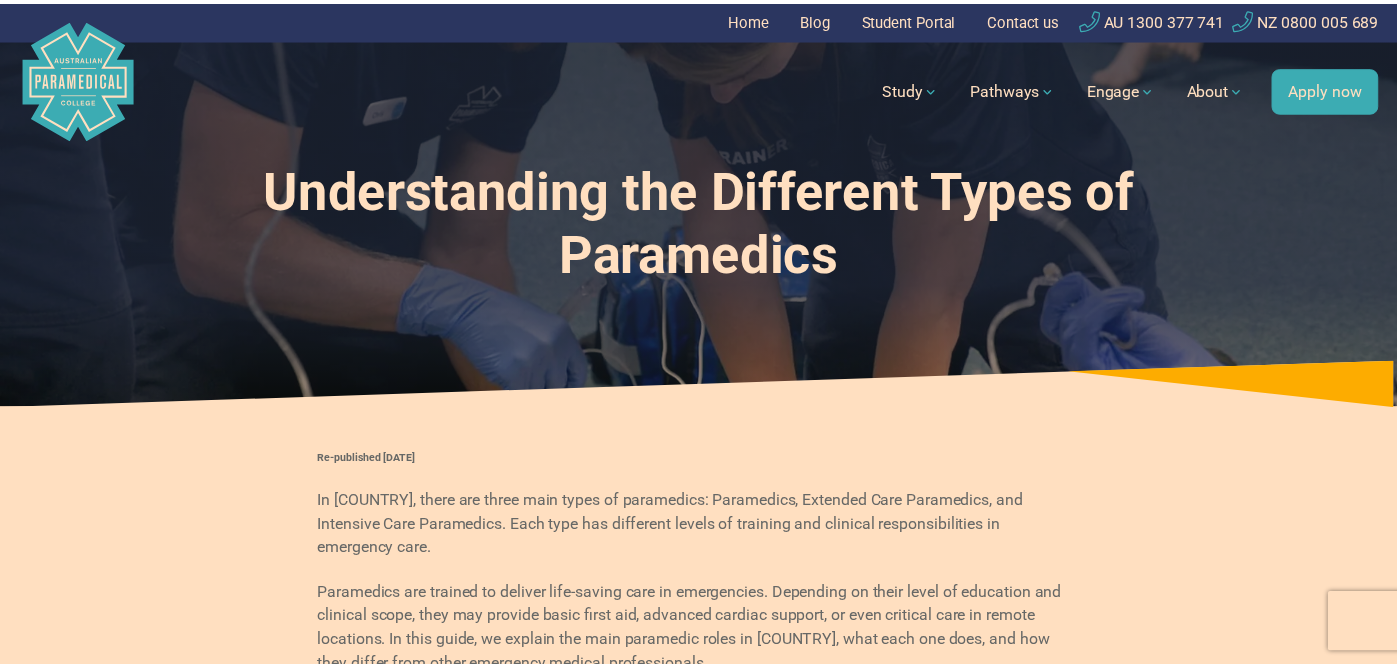 scroll, scrollTop: 0, scrollLeft: 0, axis: both 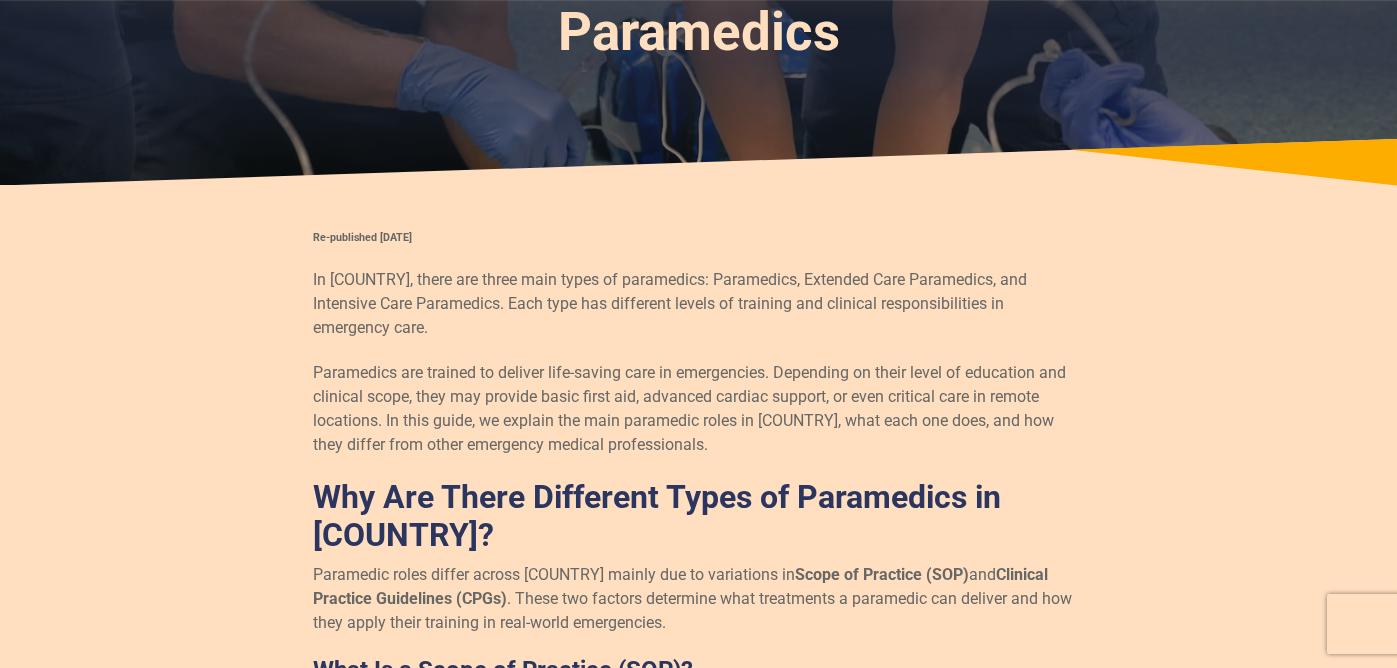 click on "Re-published [DATE]" at bounding box center (362, 237) 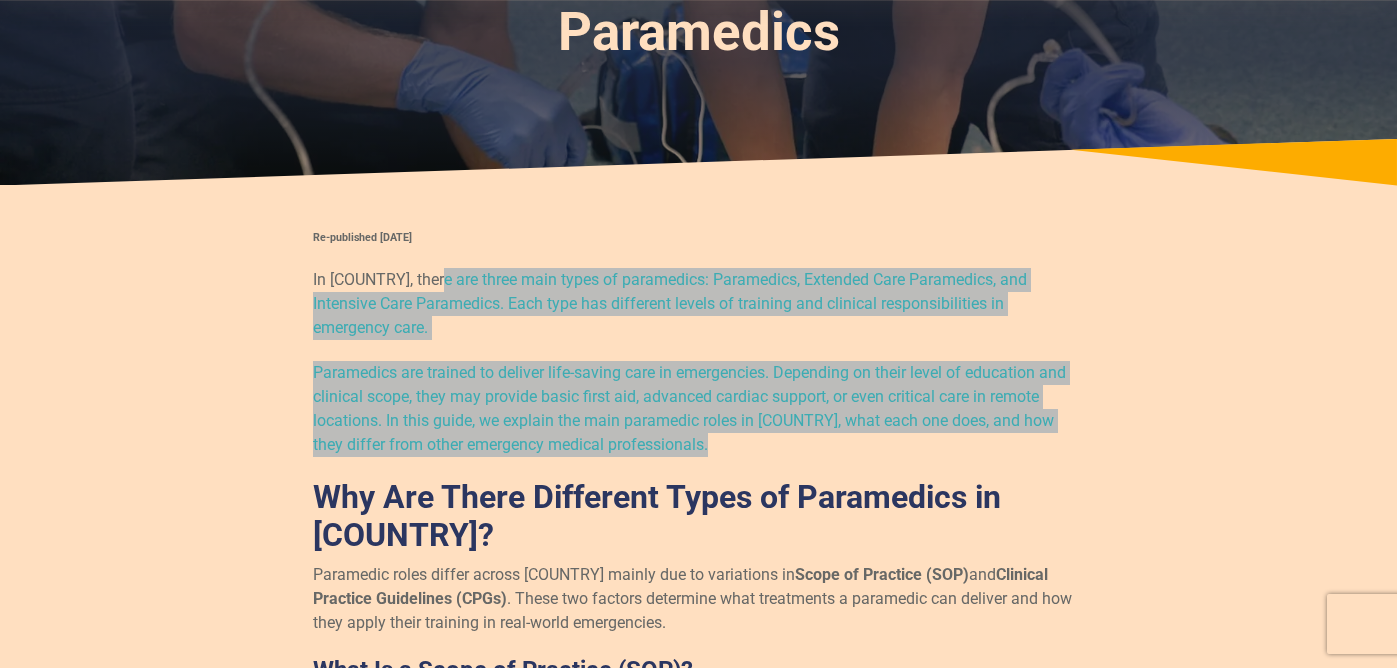 drag, startPoint x: 431, startPoint y: 276, endPoint x: 811, endPoint y: 445, distance: 415.8858 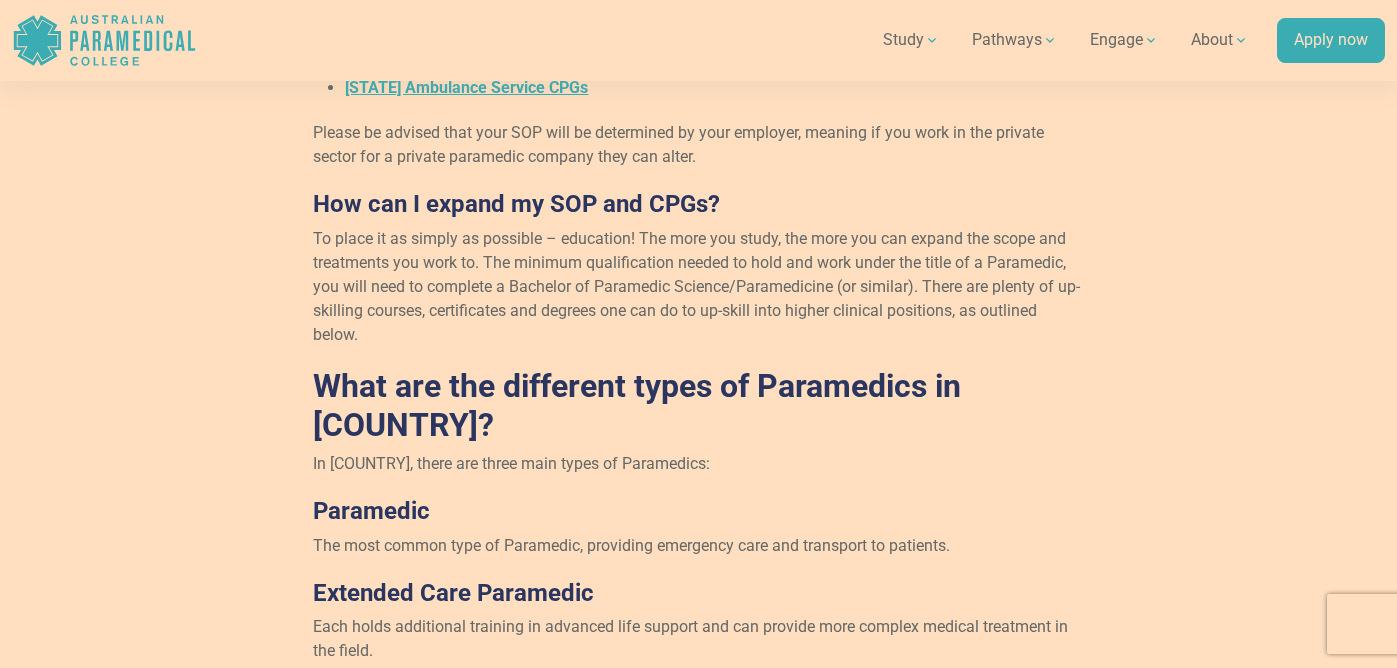 scroll, scrollTop: 1803, scrollLeft: 0, axis: vertical 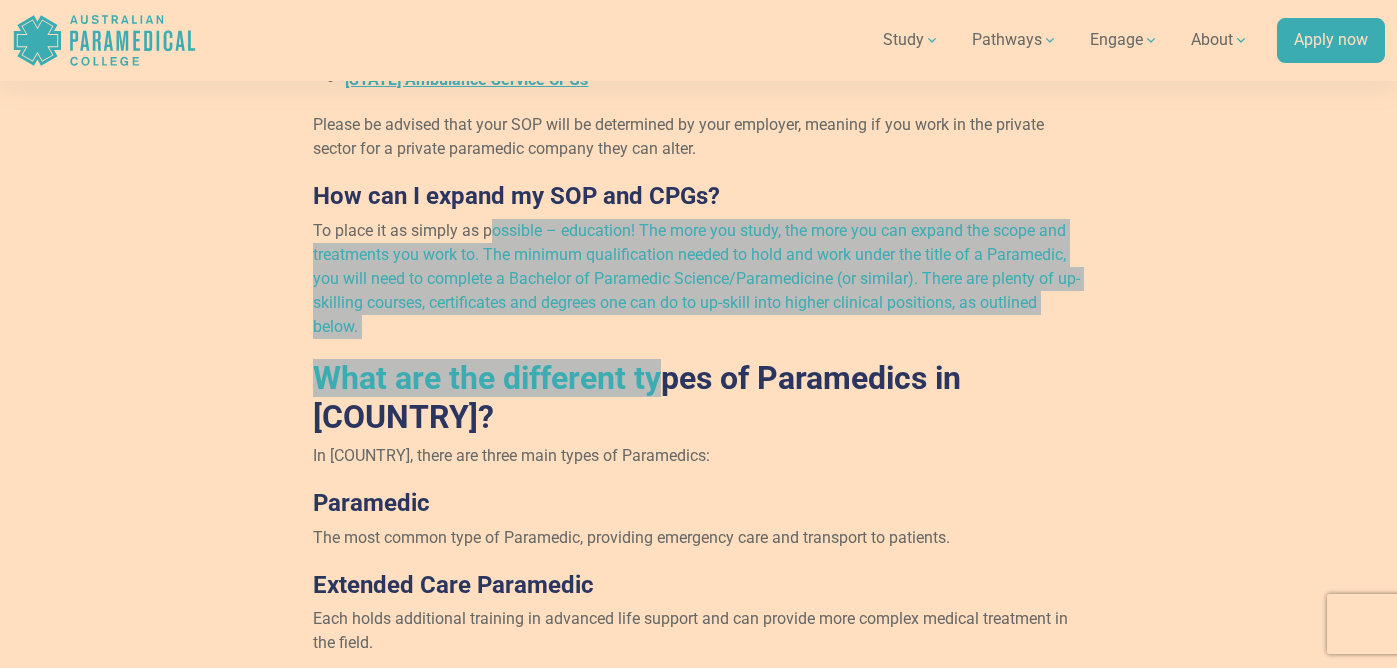 drag, startPoint x: 494, startPoint y: 221, endPoint x: 707, endPoint y: 466, distance: 324.6444 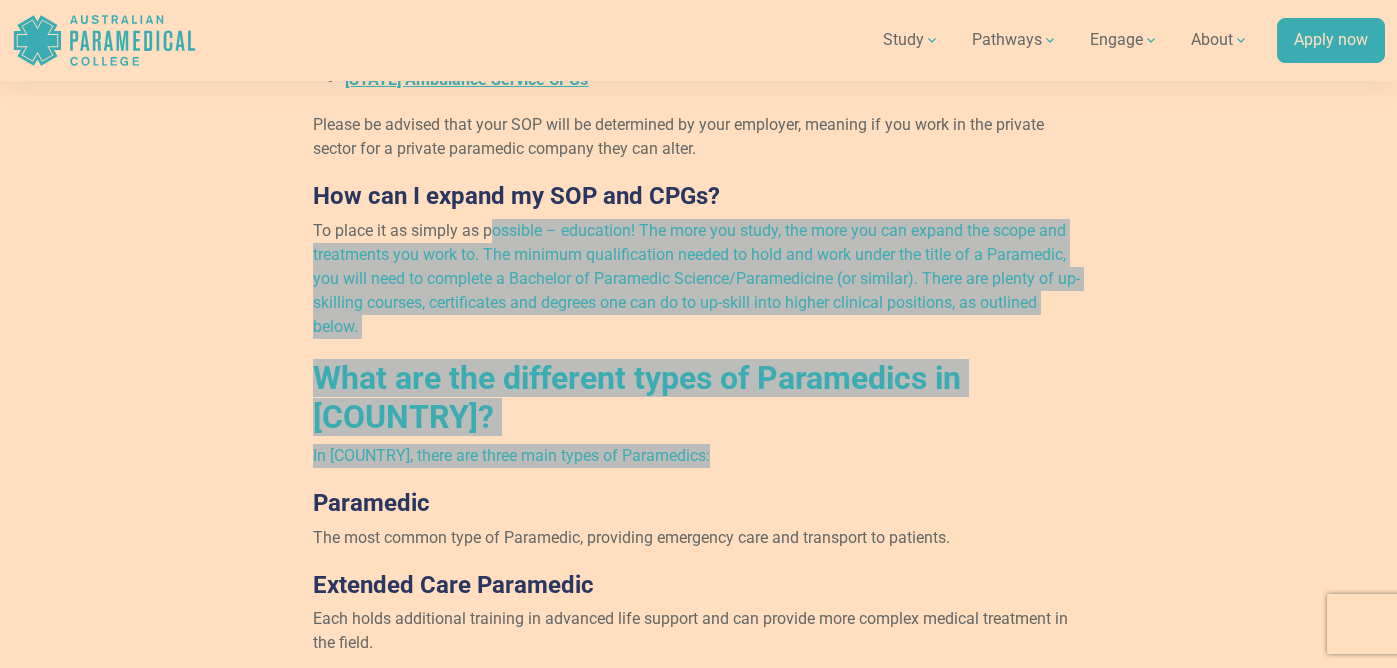 click on "In [COUNTRY], there are three main types of Paramedics:" at bounding box center (698, 456) 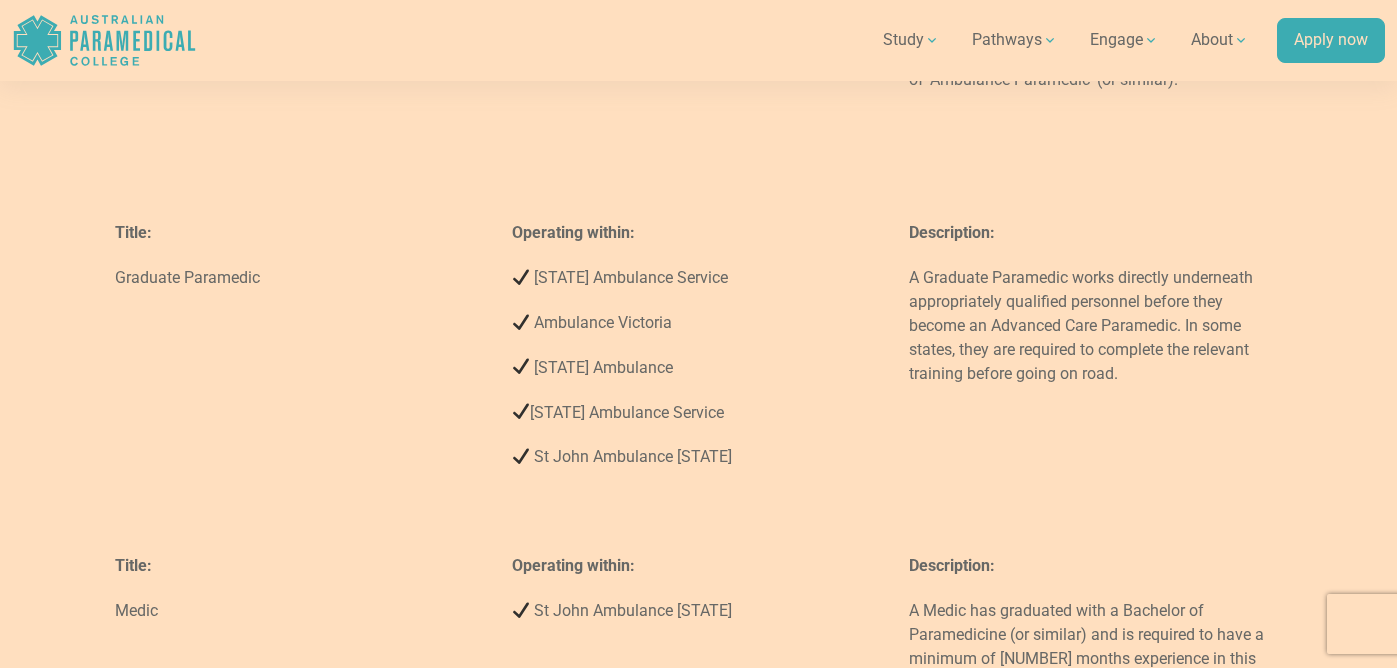 scroll, scrollTop: 3181, scrollLeft: 0, axis: vertical 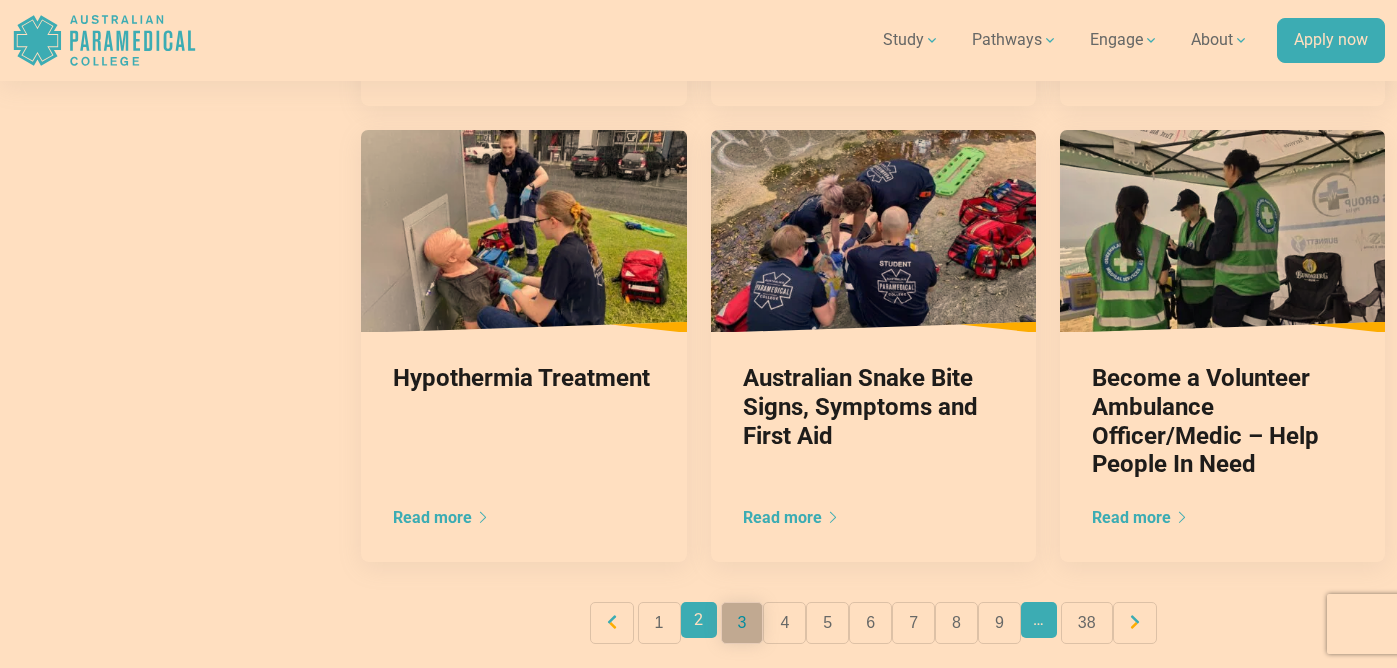 click on "3" at bounding box center [742, 623] 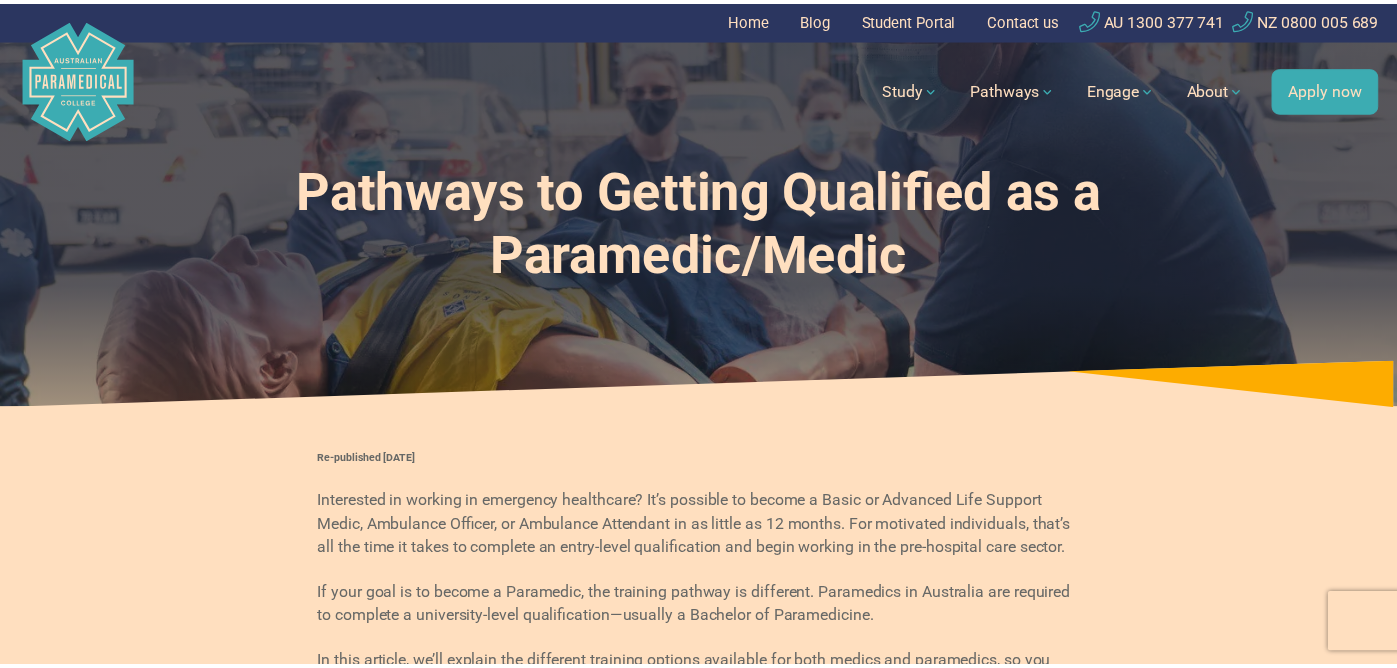 scroll, scrollTop: 0, scrollLeft: 0, axis: both 